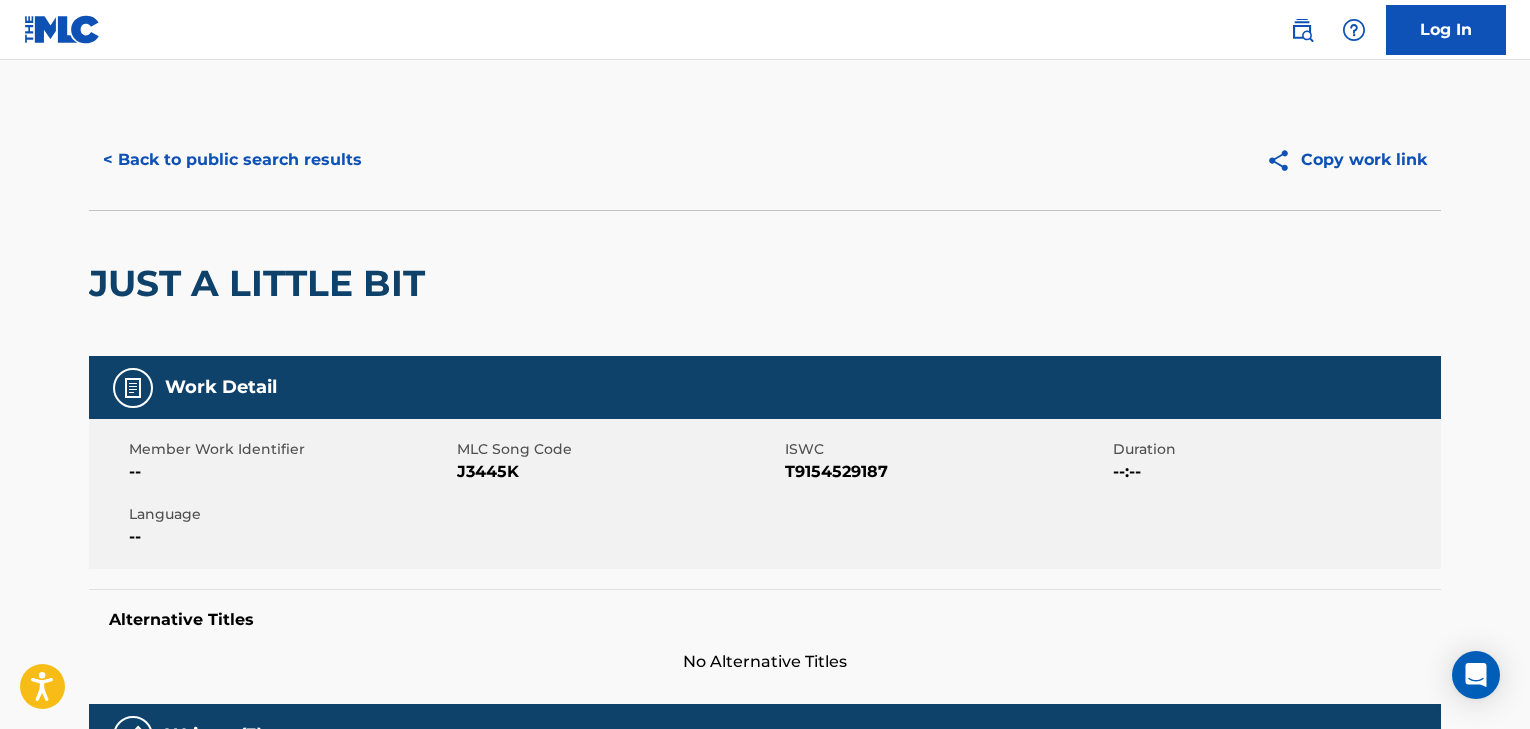 scroll, scrollTop: 2560, scrollLeft: 0, axis: vertical 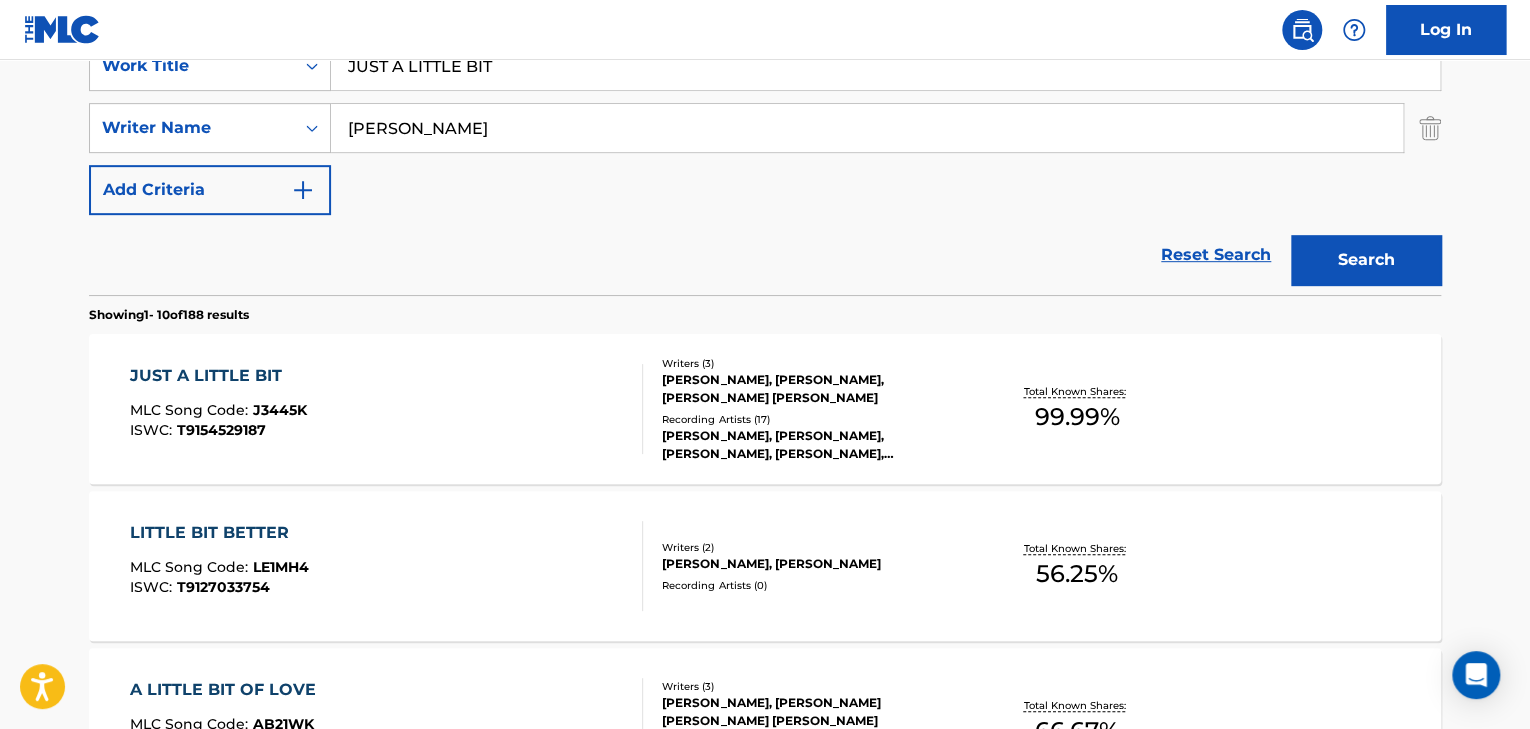 click on "JUST A LITTLE BIT" at bounding box center (885, 66) 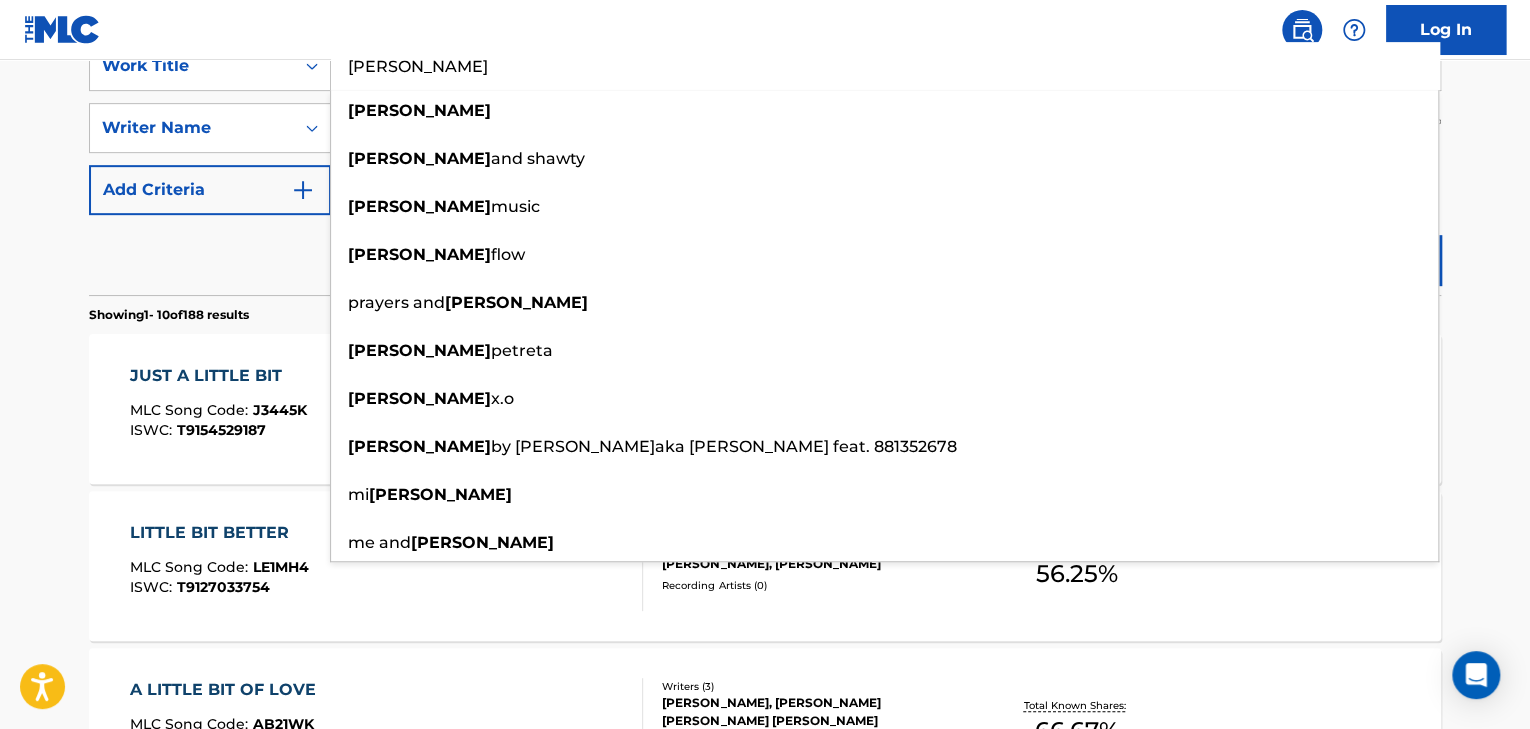 type on "[PERSON_NAME]" 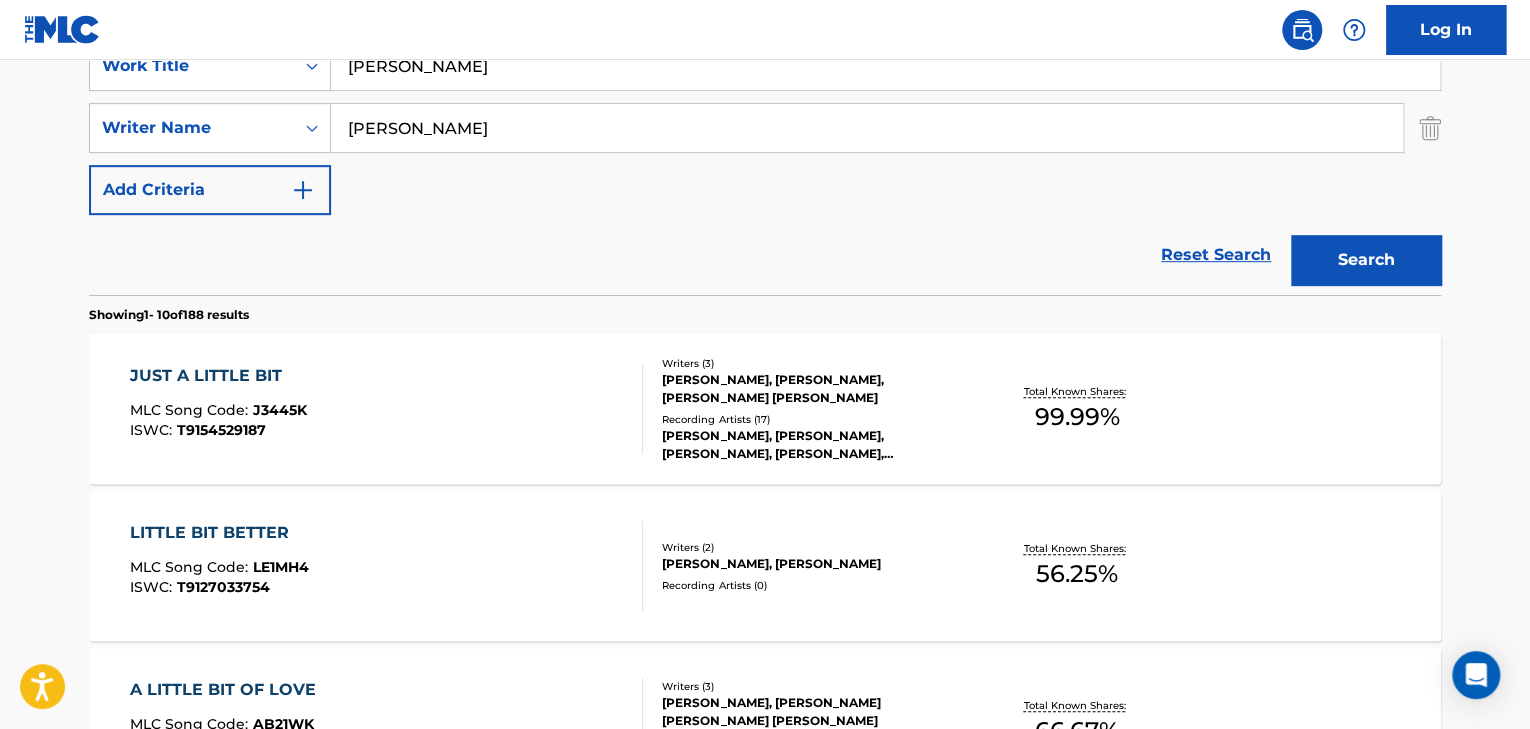 click on "Reset Search Search" at bounding box center (765, 255) 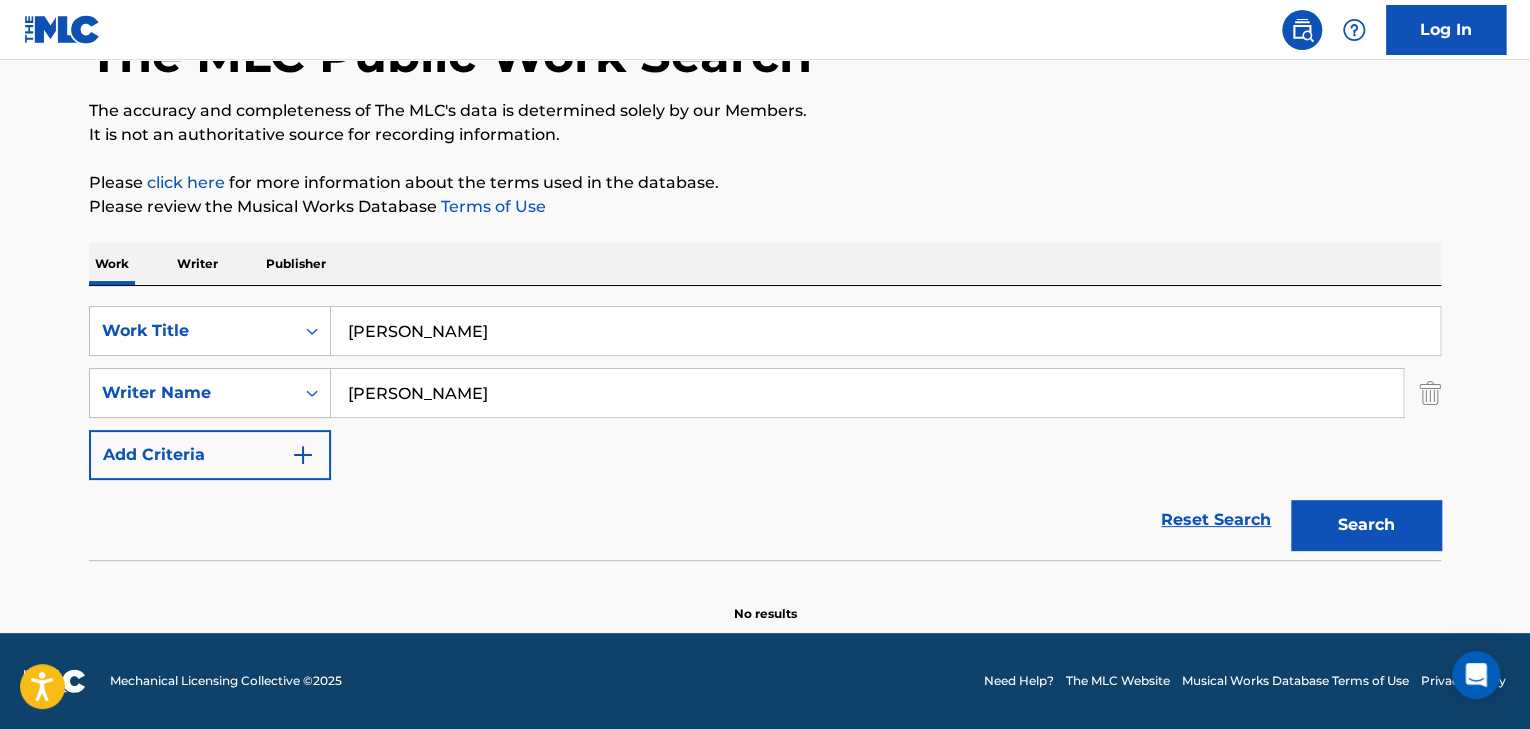 scroll, scrollTop: 139, scrollLeft: 0, axis: vertical 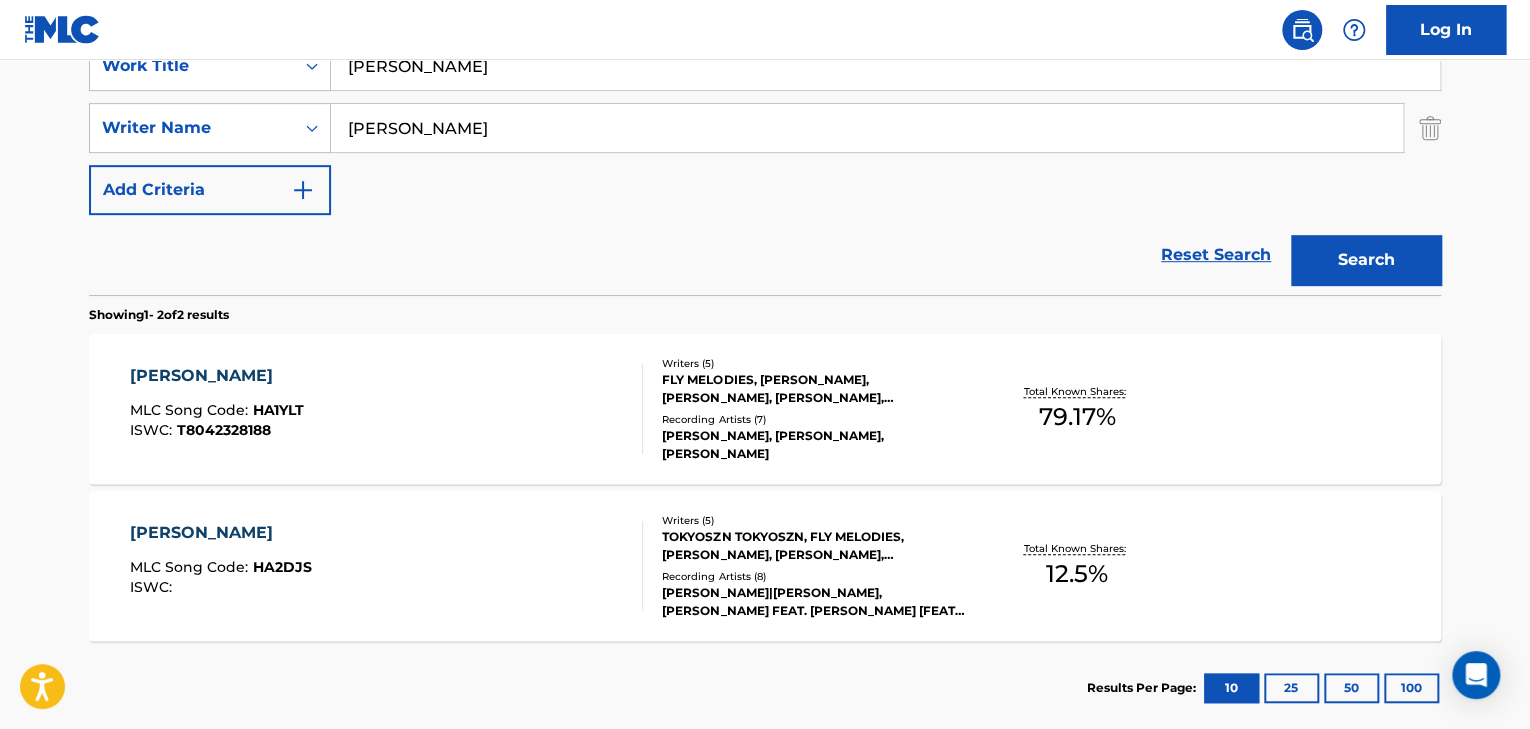 click on "[PERSON_NAME] MLC Song Code : HA1YLT ISWC : T8042328188" at bounding box center (387, 409) 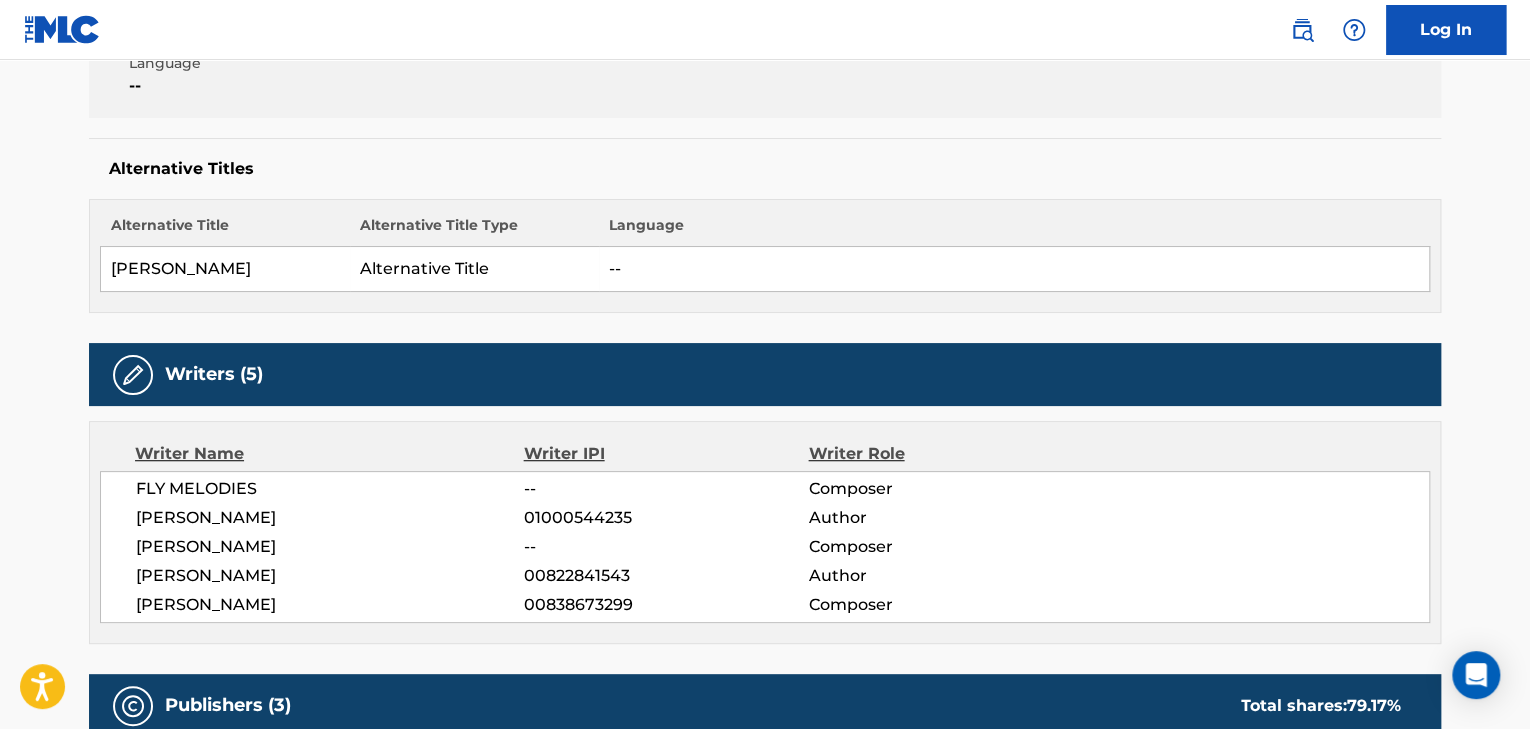 scroll, scrollTop: 480, scrollLeft: 0, axis: vertical 